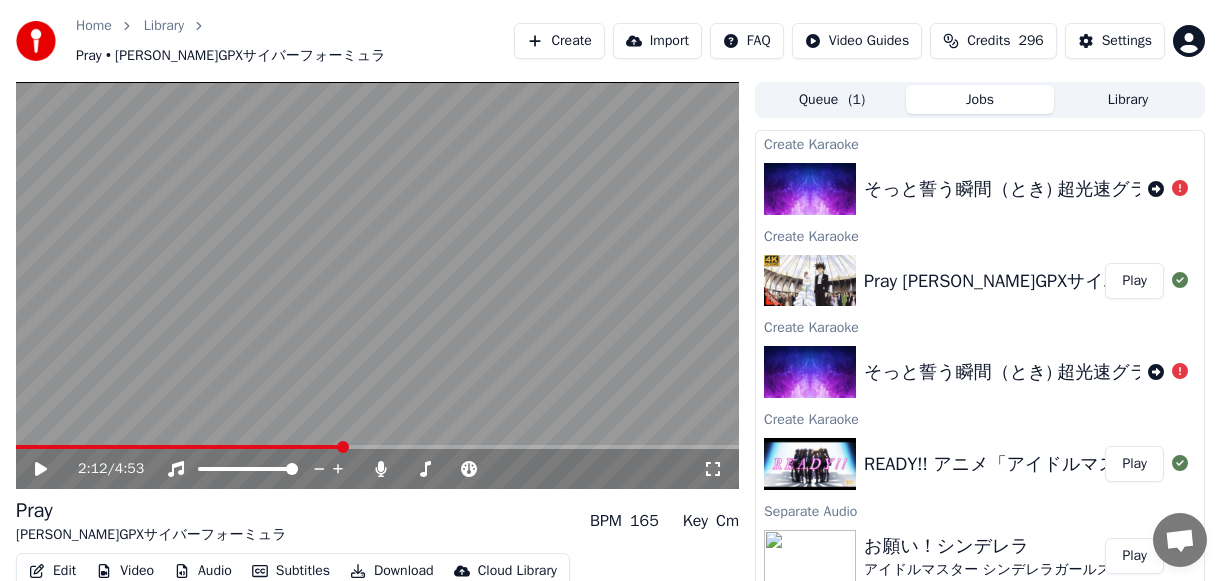scroll, scrollTop: 0, scrollLeft: 0, axis: both 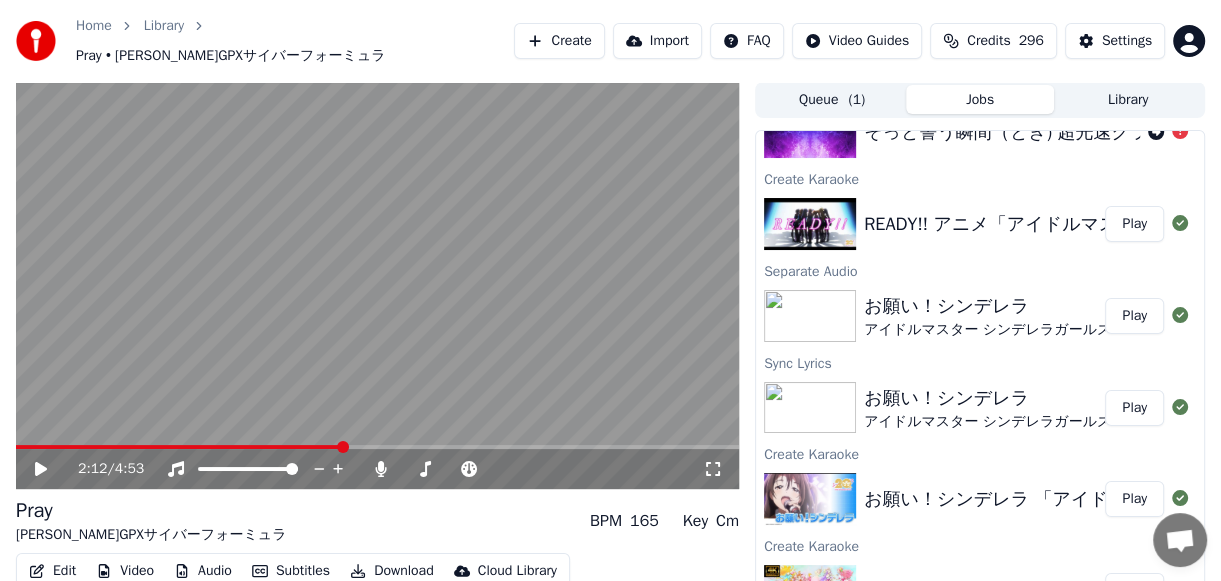 click on "Library" at bounding box center [1128, 99] 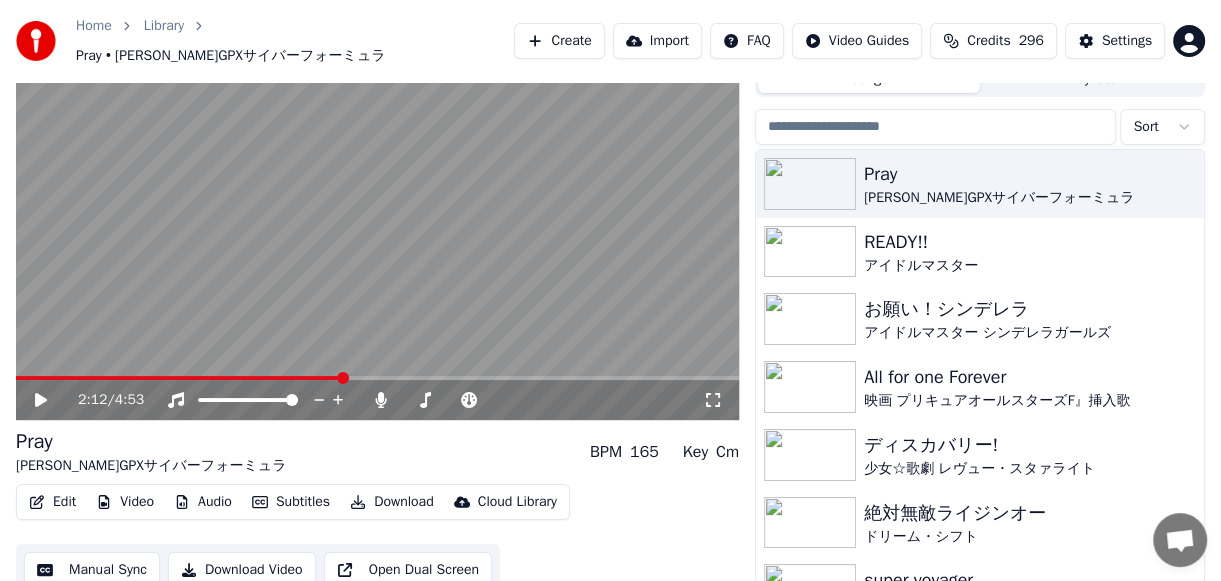 scroll, scrollTop: 73, scrollLeft: 0, axis: vertical 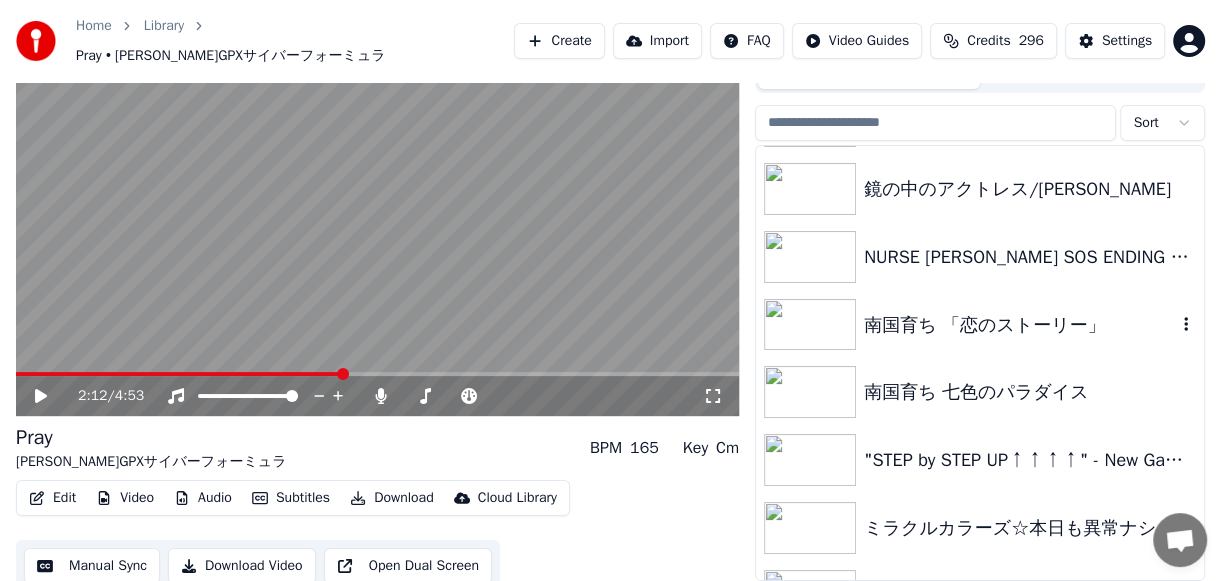 click on "南国育ち 「恋のストーリー」" at bounding box center (1020, 325) 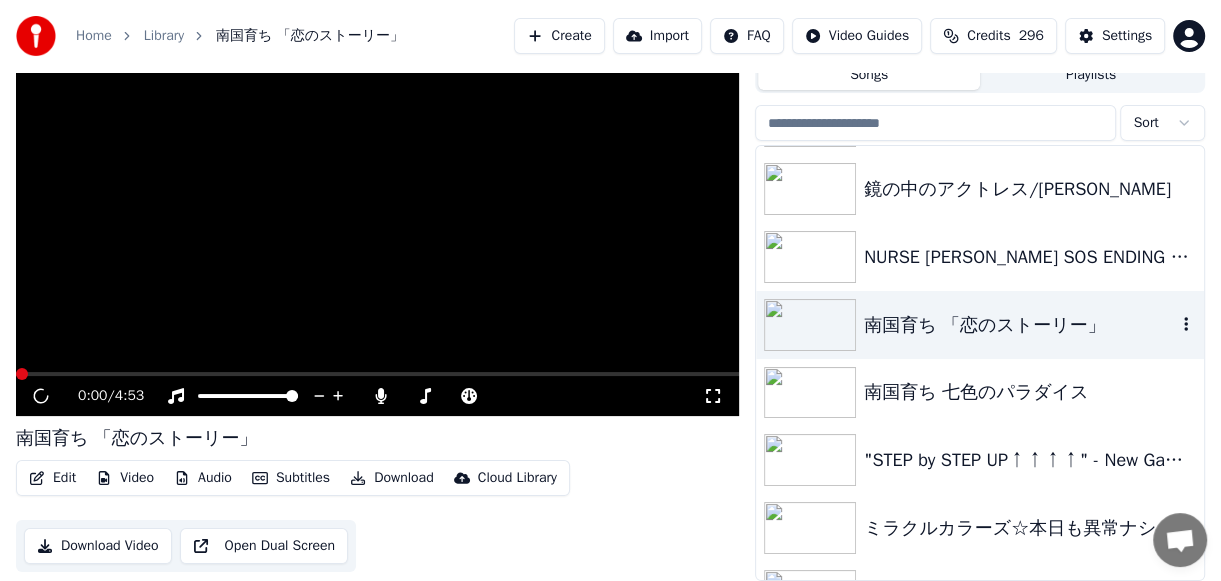 scroll, scrollTop: 62, scrollLeft: 0, axis: vertical 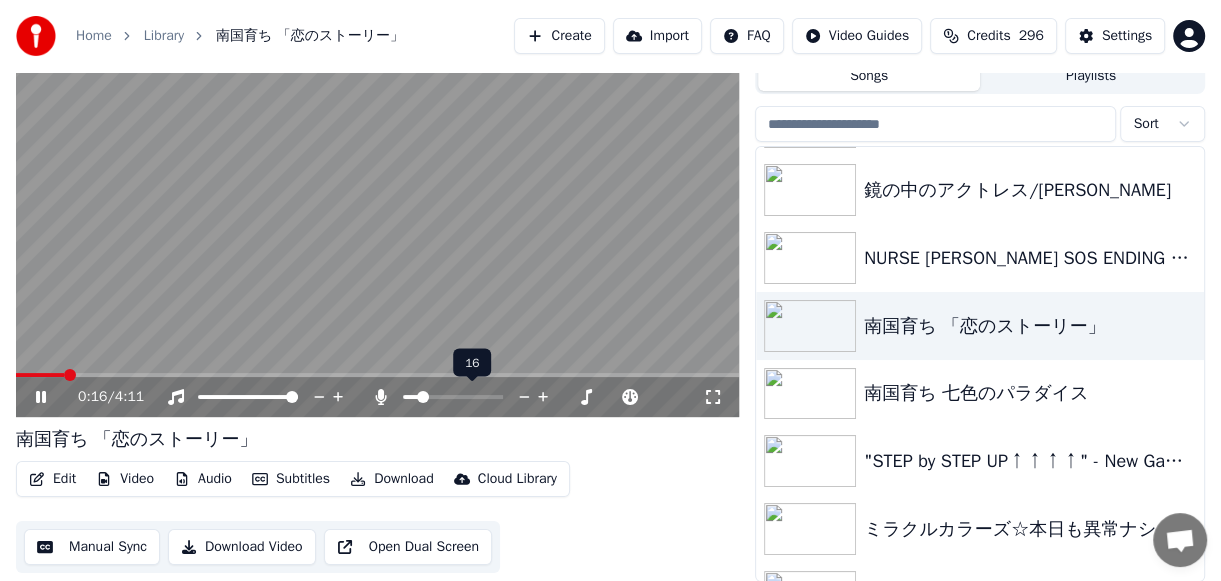 click at bounding box center (423, 397) 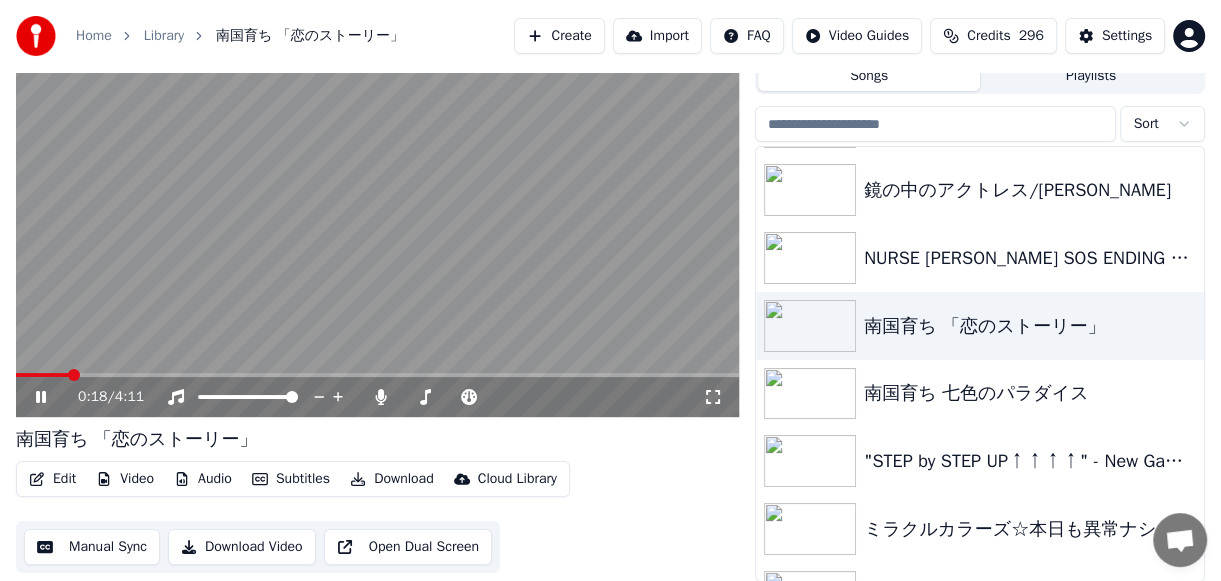 click at bounding box center [377, 213] 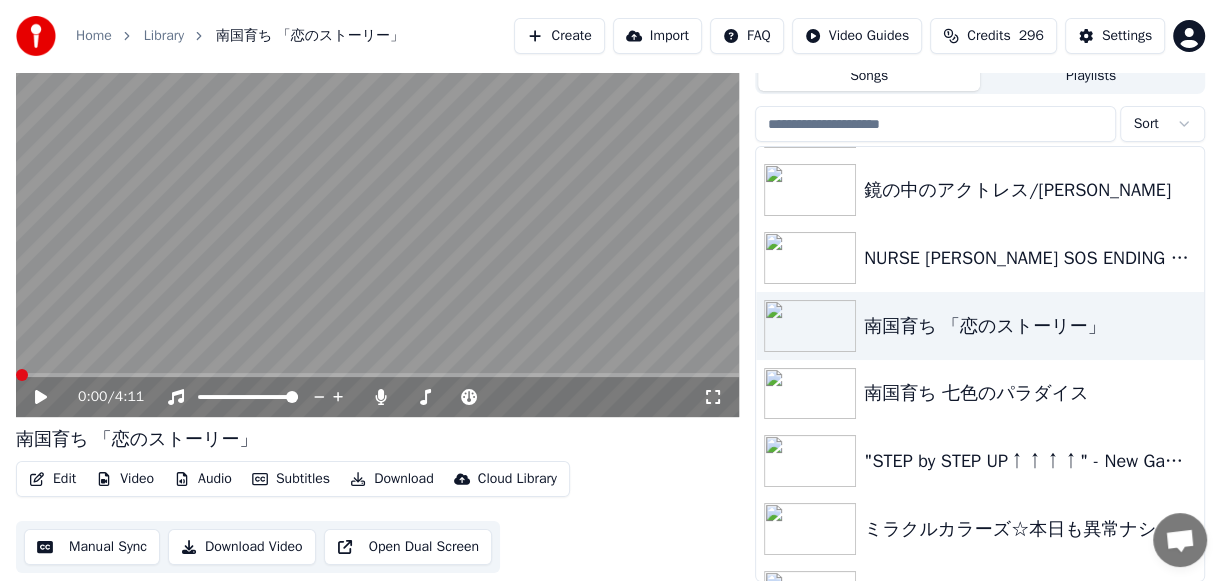 click at bounding box center (22, 375) 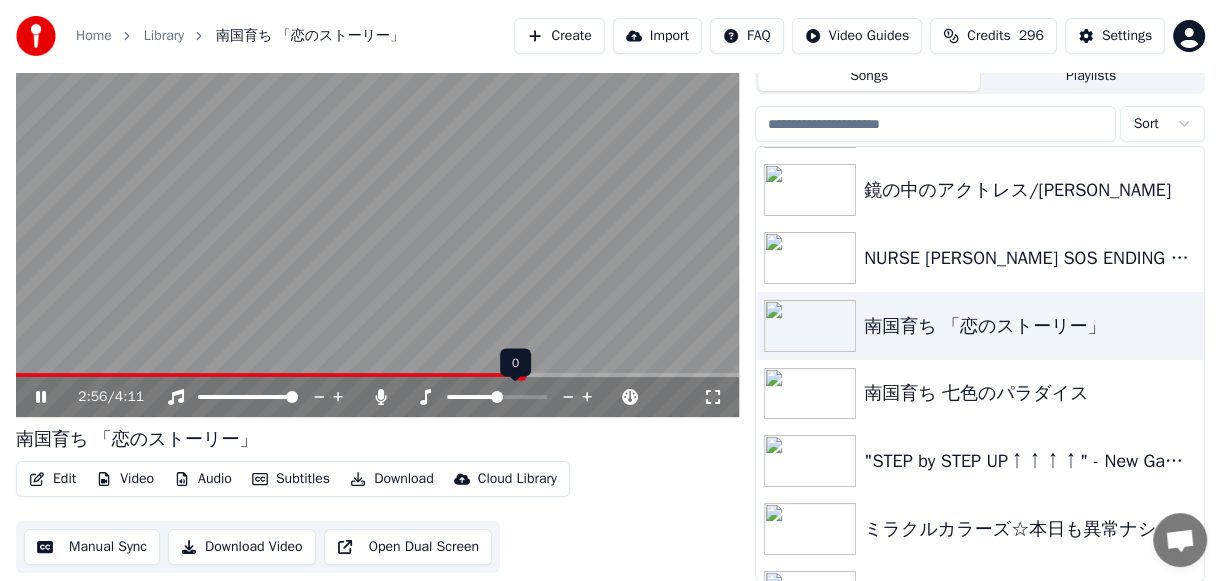 click at bounding box center (497, 397) 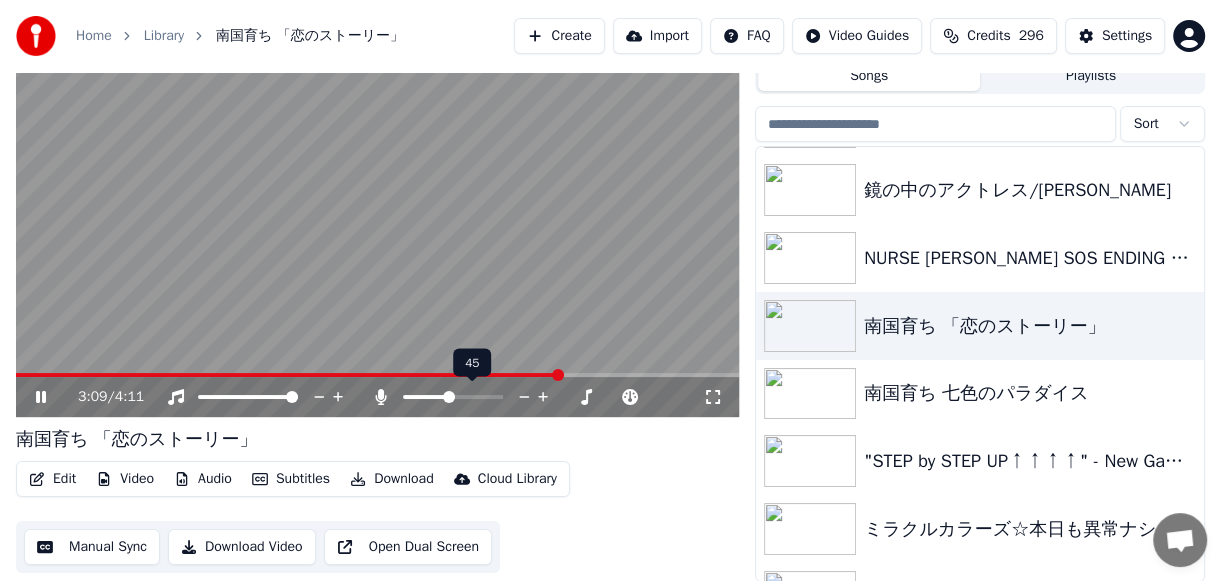 click at bounding box center [449, 397] 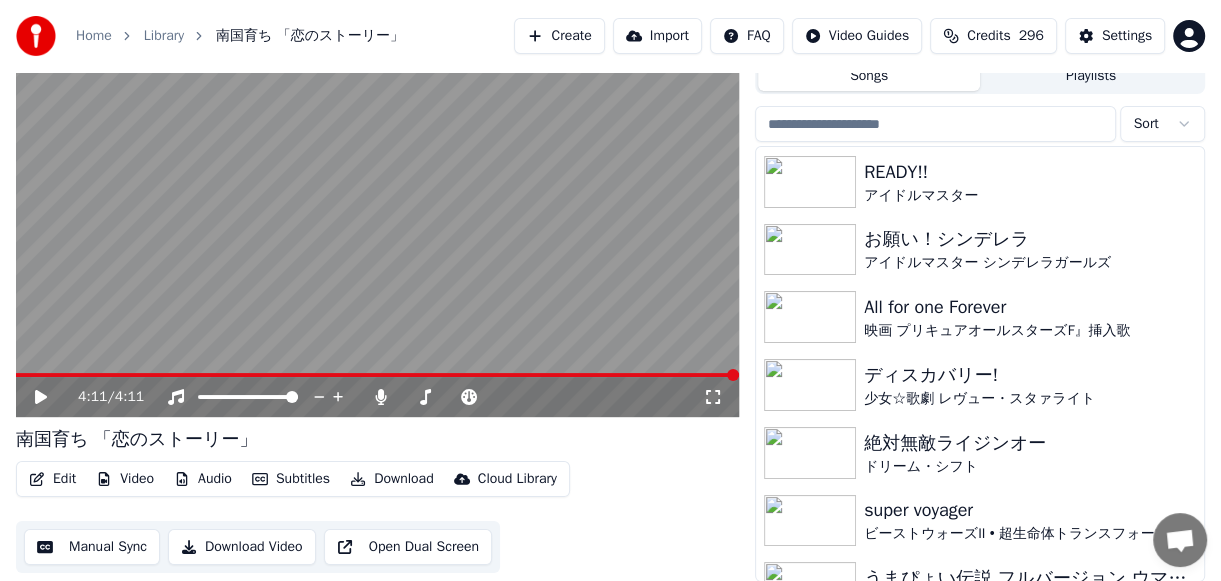 scroll, scrollTop: 66, scrollLeft: 0, axis: vertical 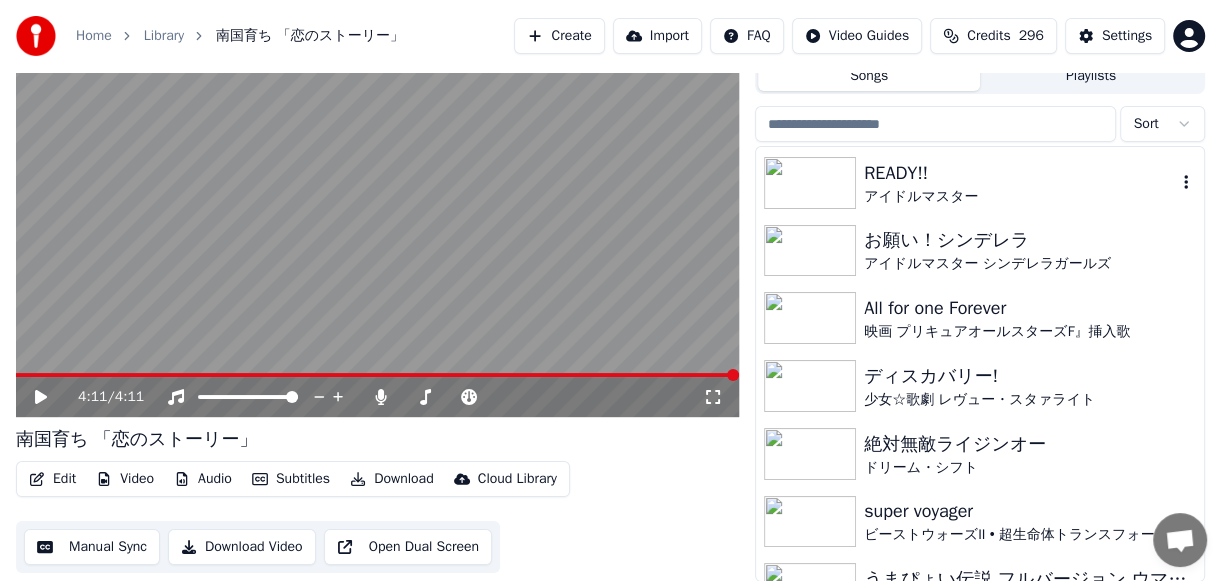 click on "READY!!" at bounding box center [1020, 173] 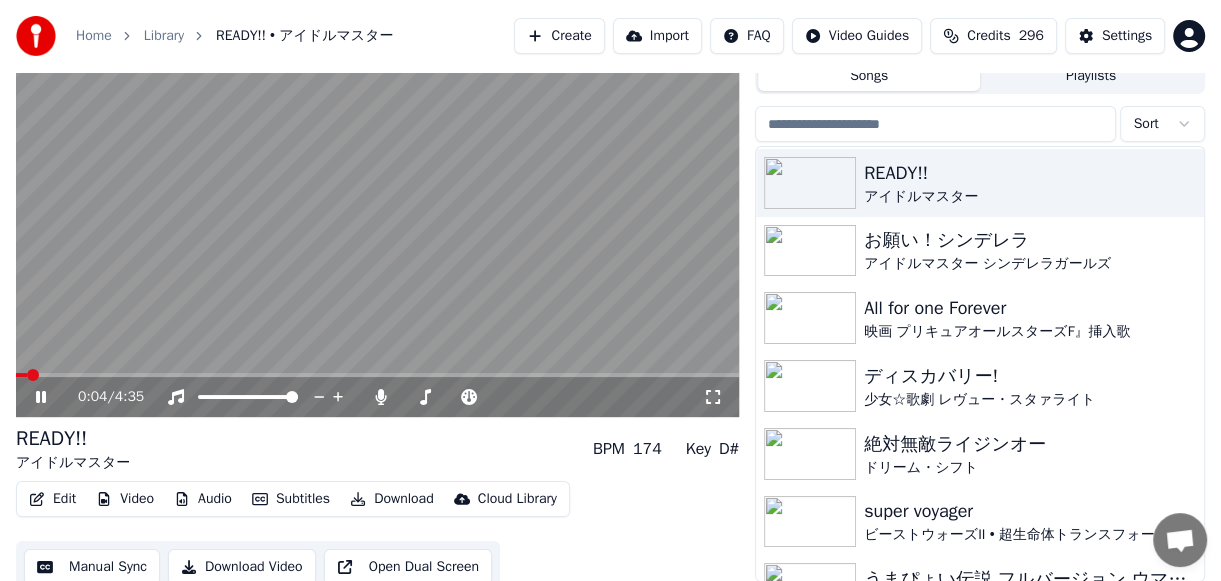 drag, startPoint x: 22, startPoint y: 369, endPoint x: 10, endPoint y: 367, distance: 12.165525 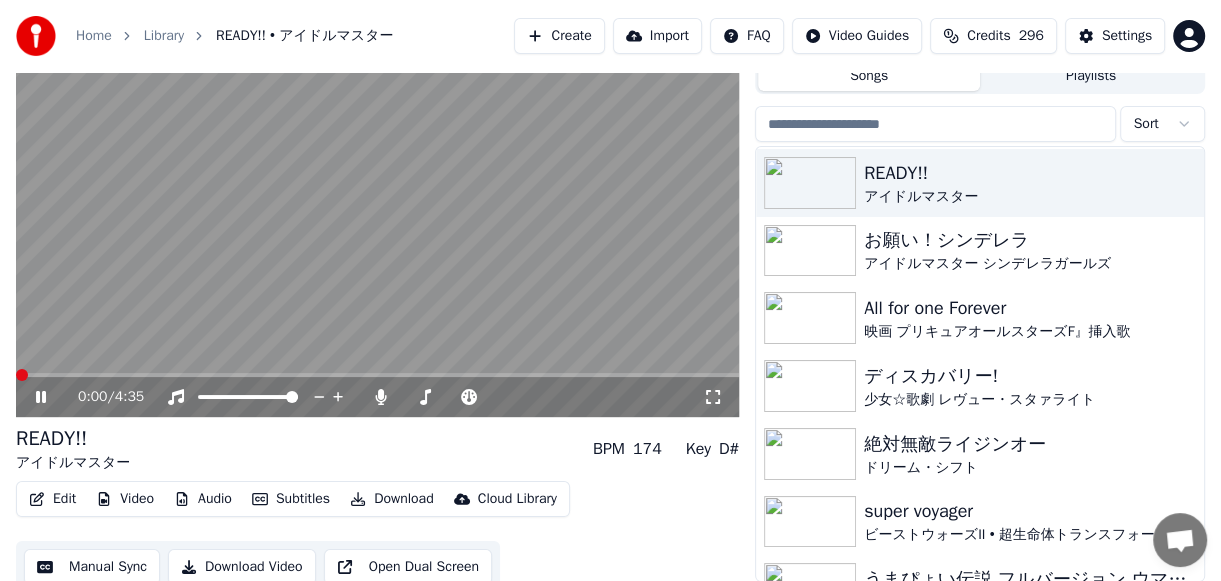 click at bounding box center (22, 375) 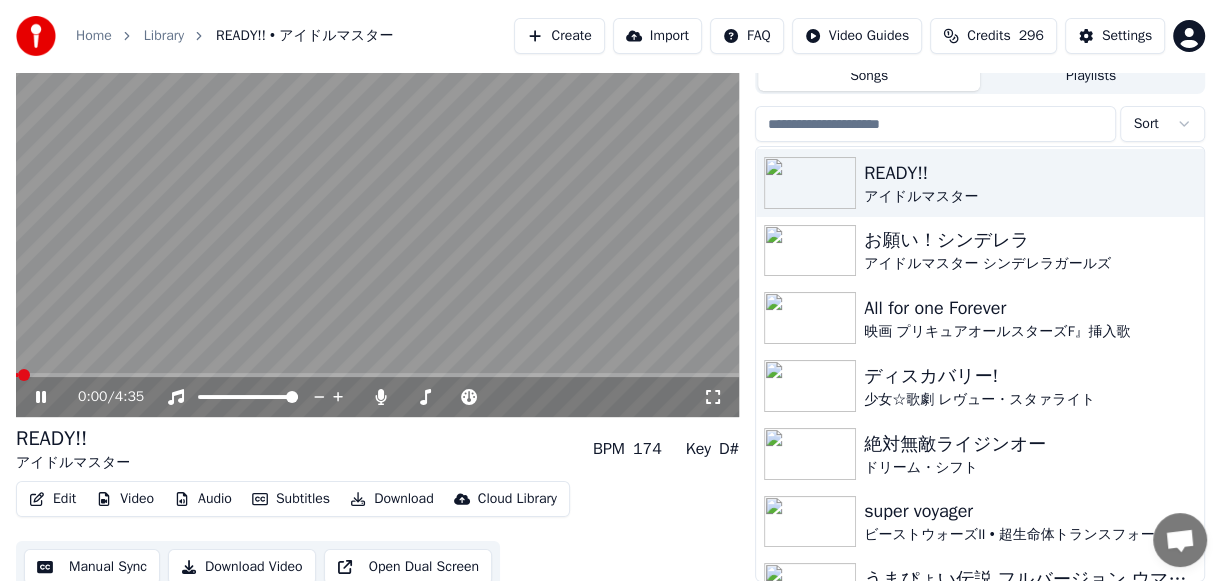 click on "0:00  /  4:35" at bounding box center [377, 397] 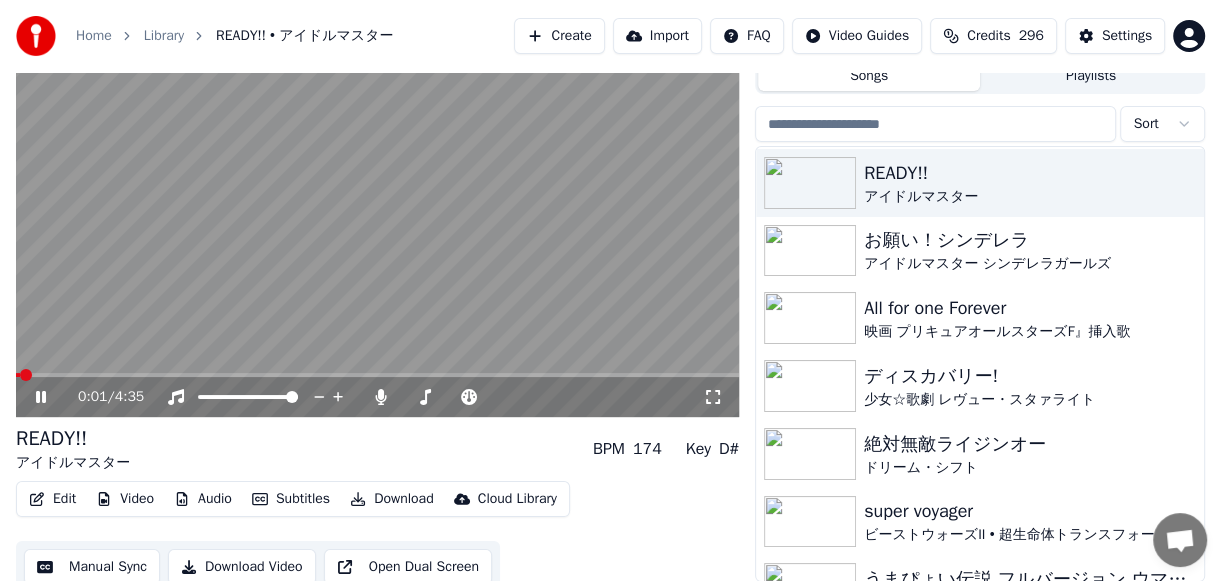 click 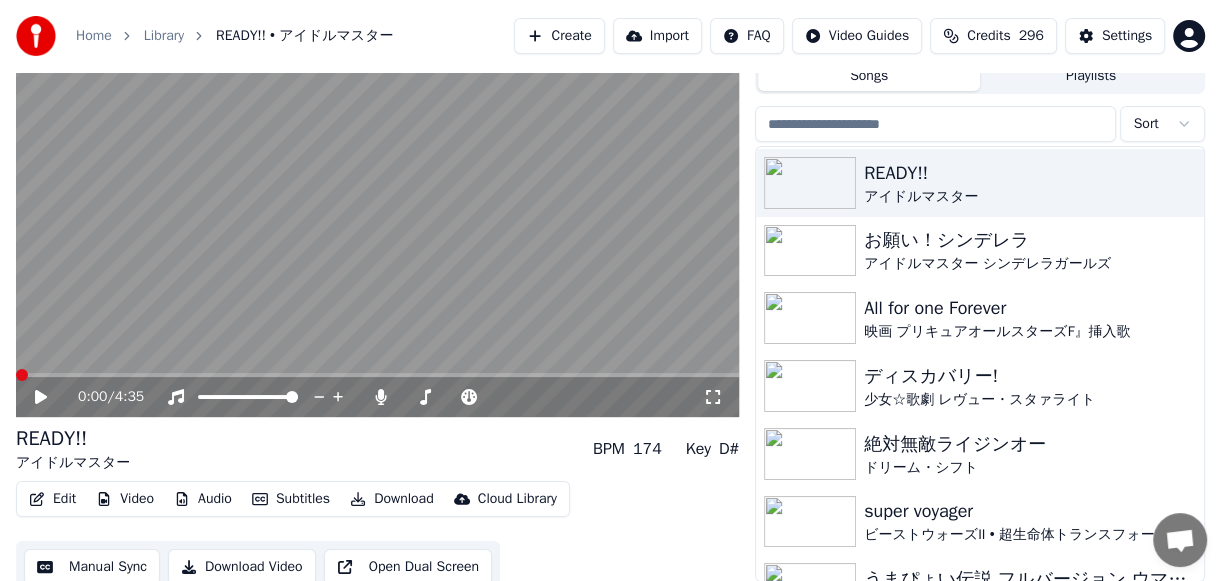click at bounding box center [22, 375] 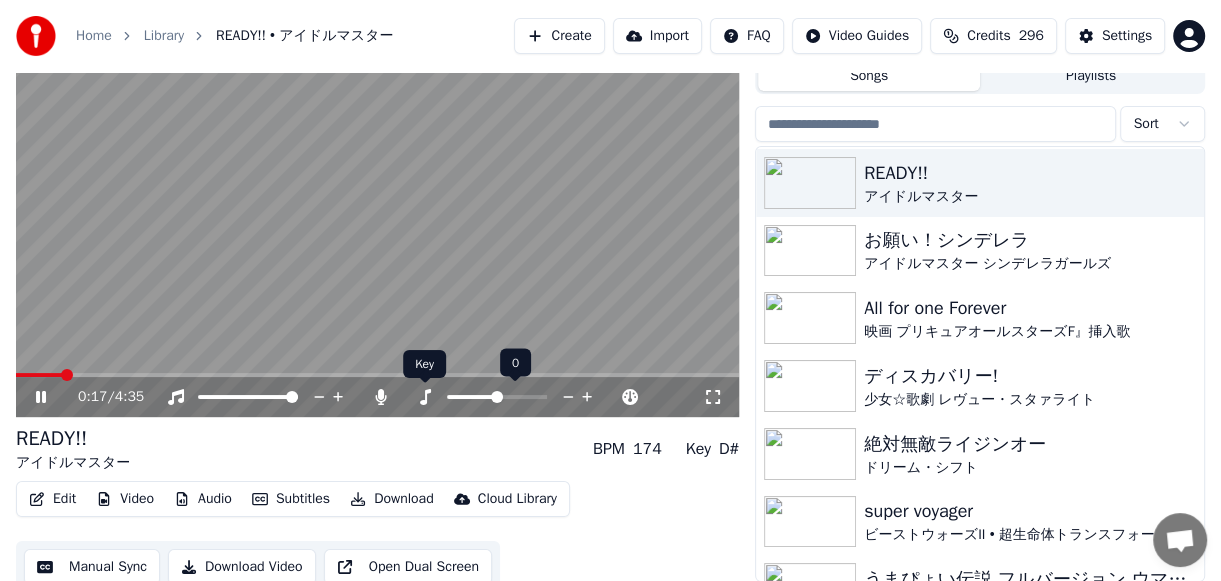 click 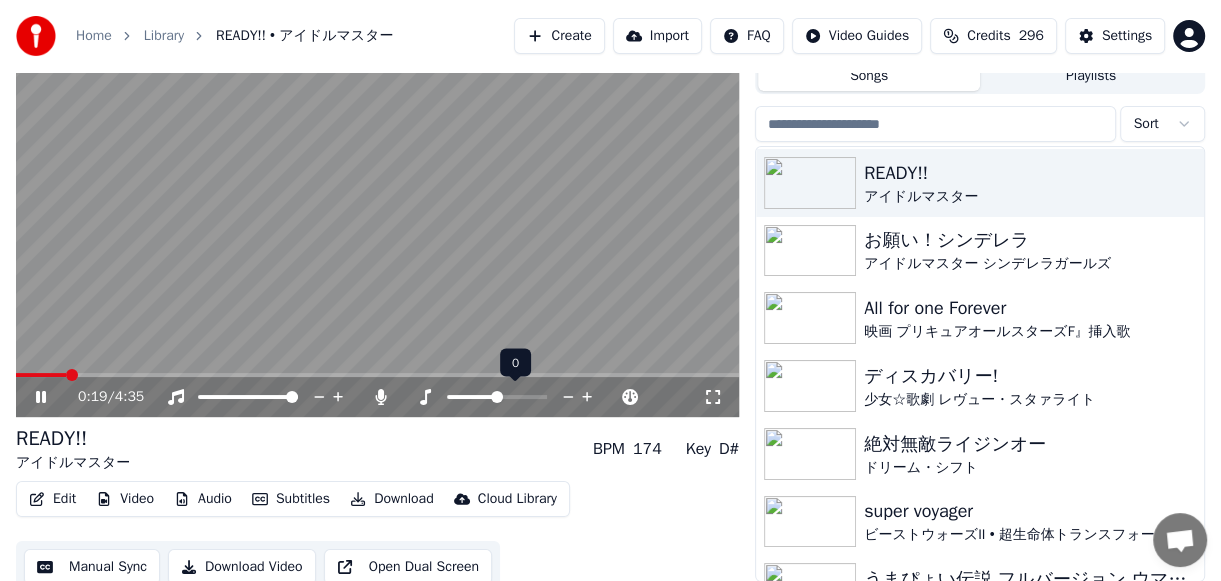 click 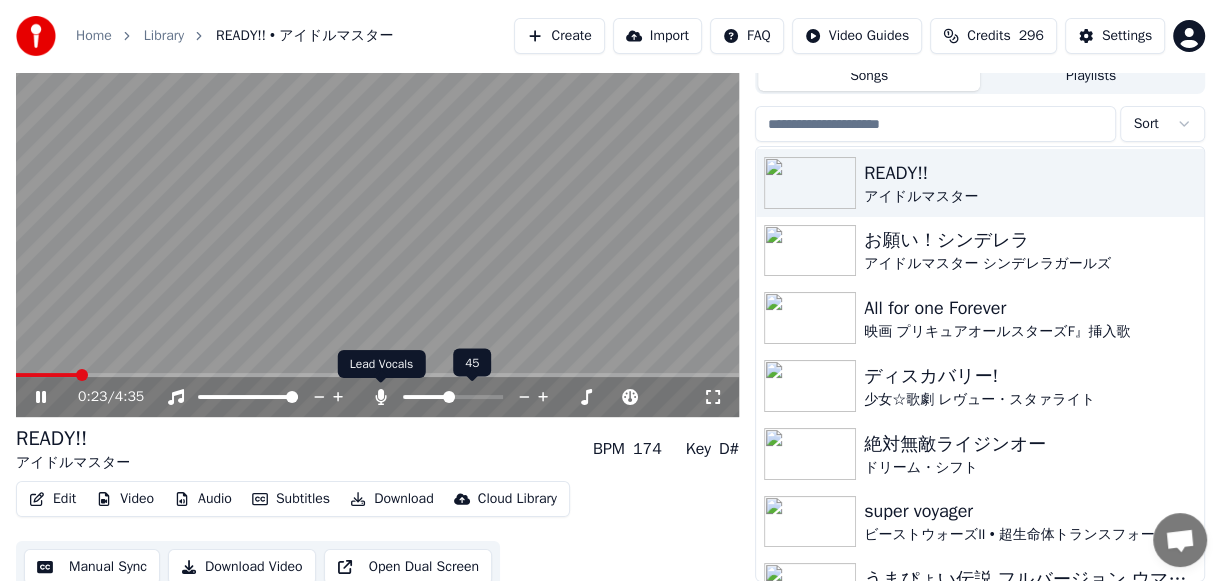 click 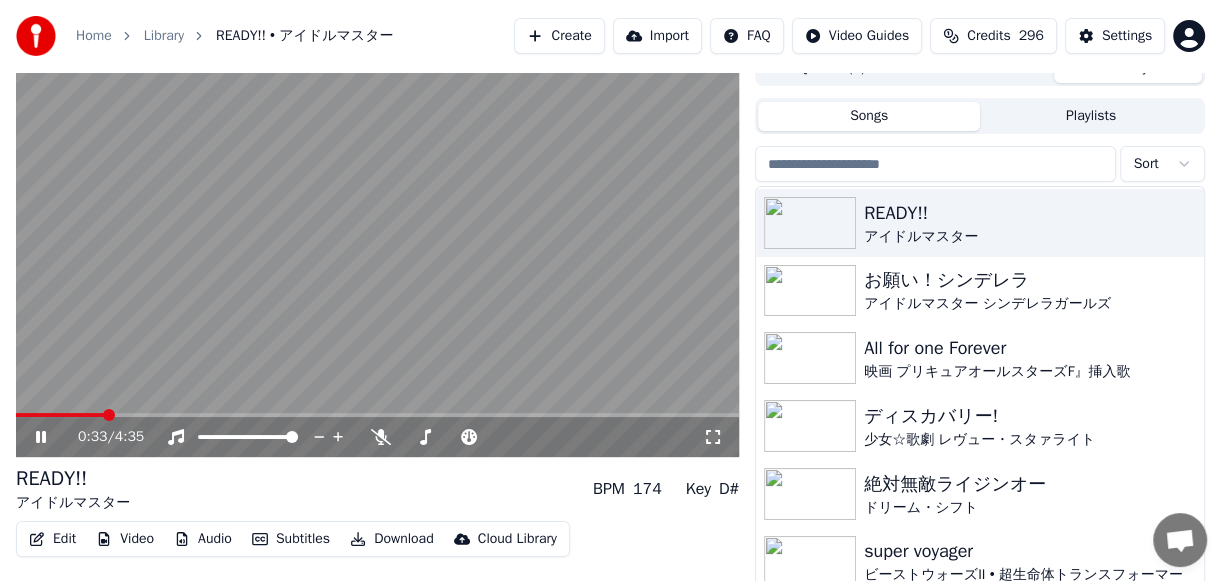 scroll, scrollTop: 0, scrollLeft: 0, axis: both 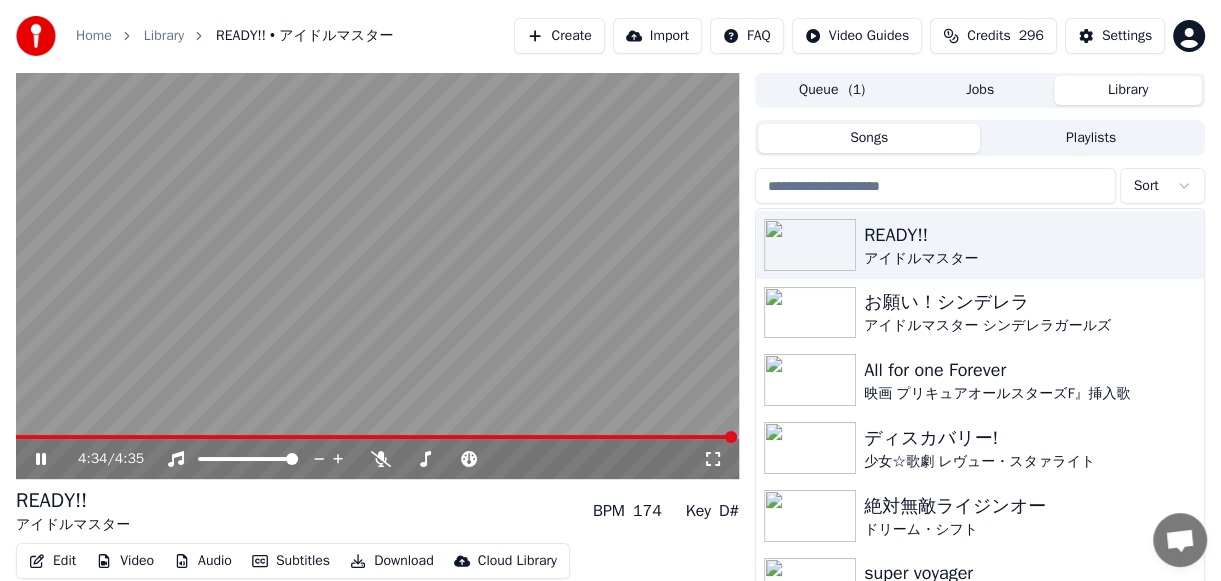 click 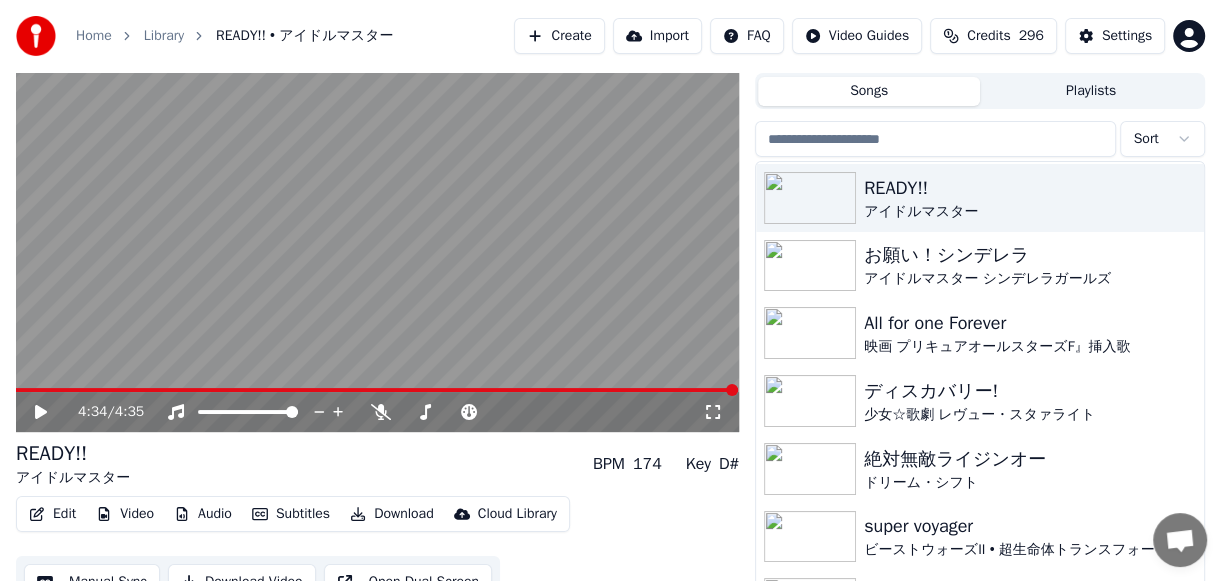 scroll, scrollTop: 73, scrollLeft: 0, axis: vertical 